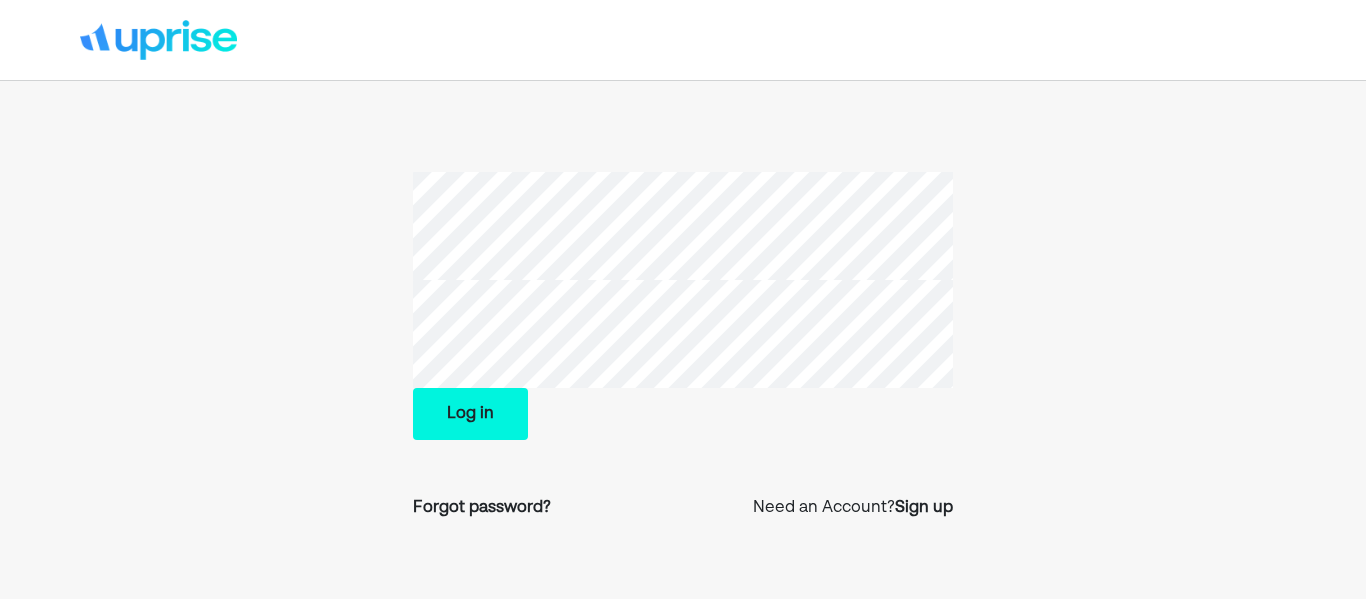 scroll, scrollTop: 0, scrollLeft: 0, axis: both 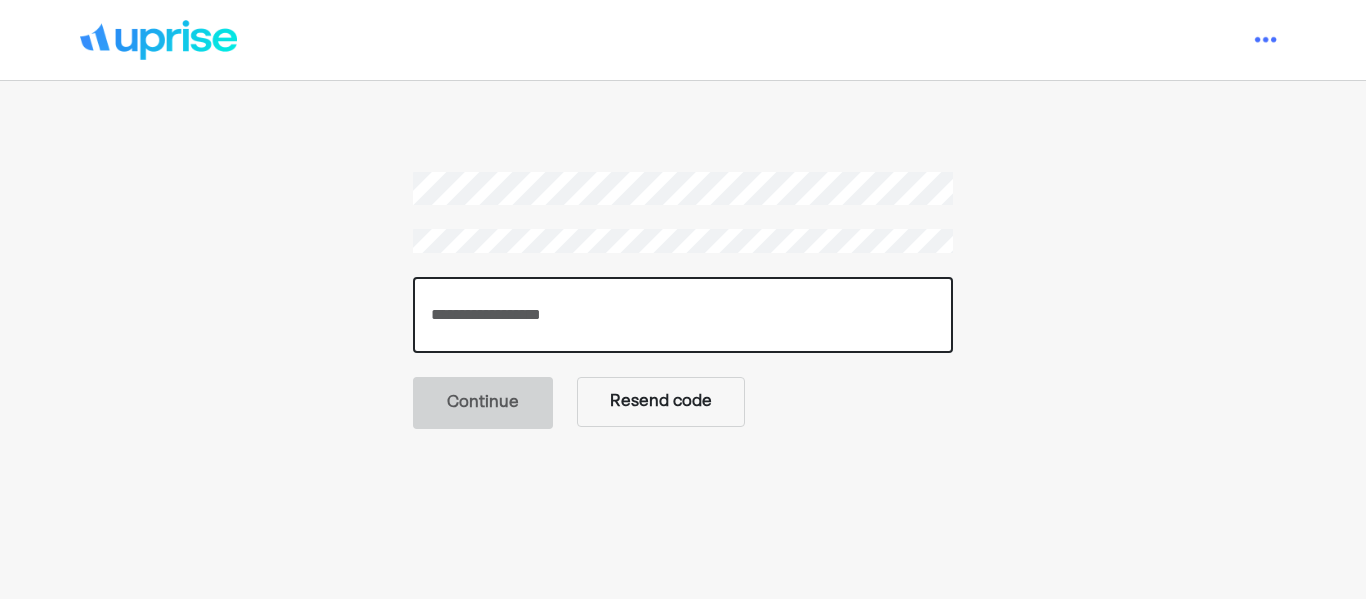 click at bounding box center [683, 315] 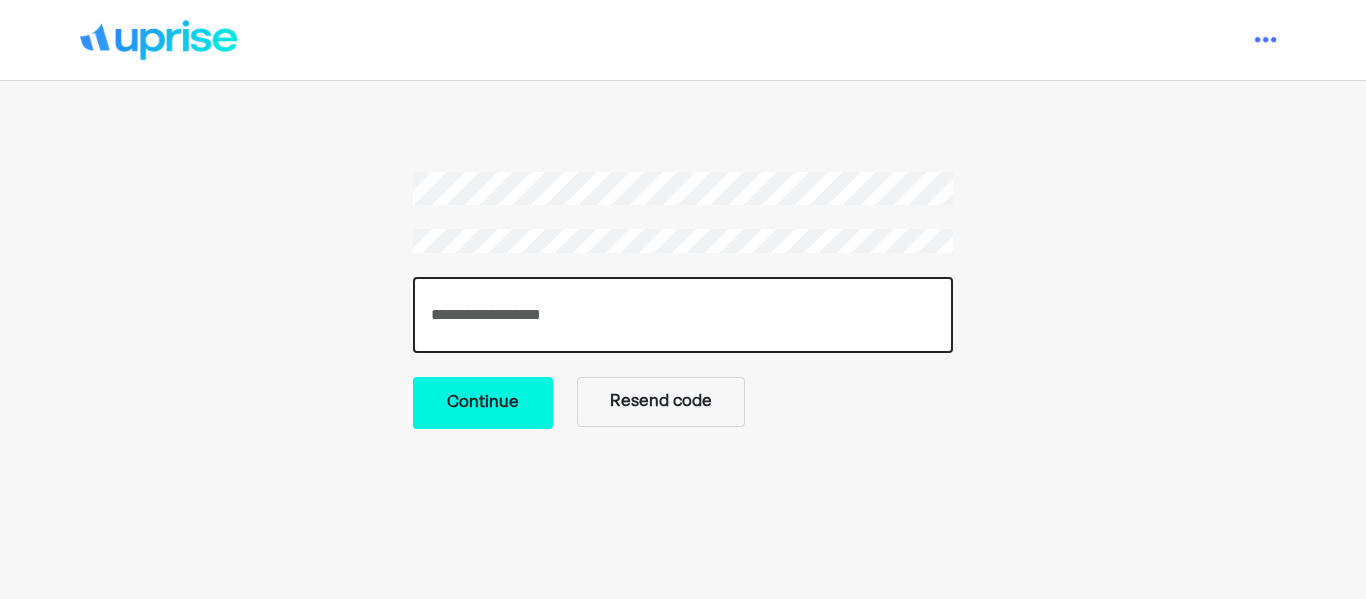 type on "******" 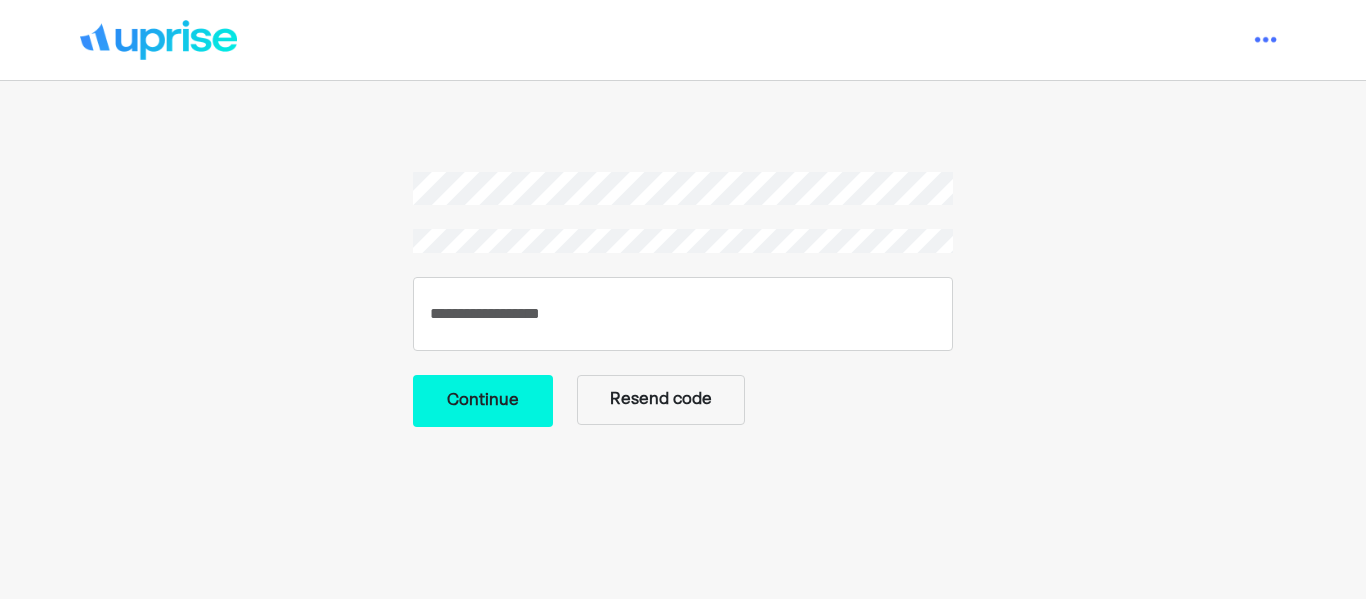 click on "Continue" at bounding box center (483, 401) 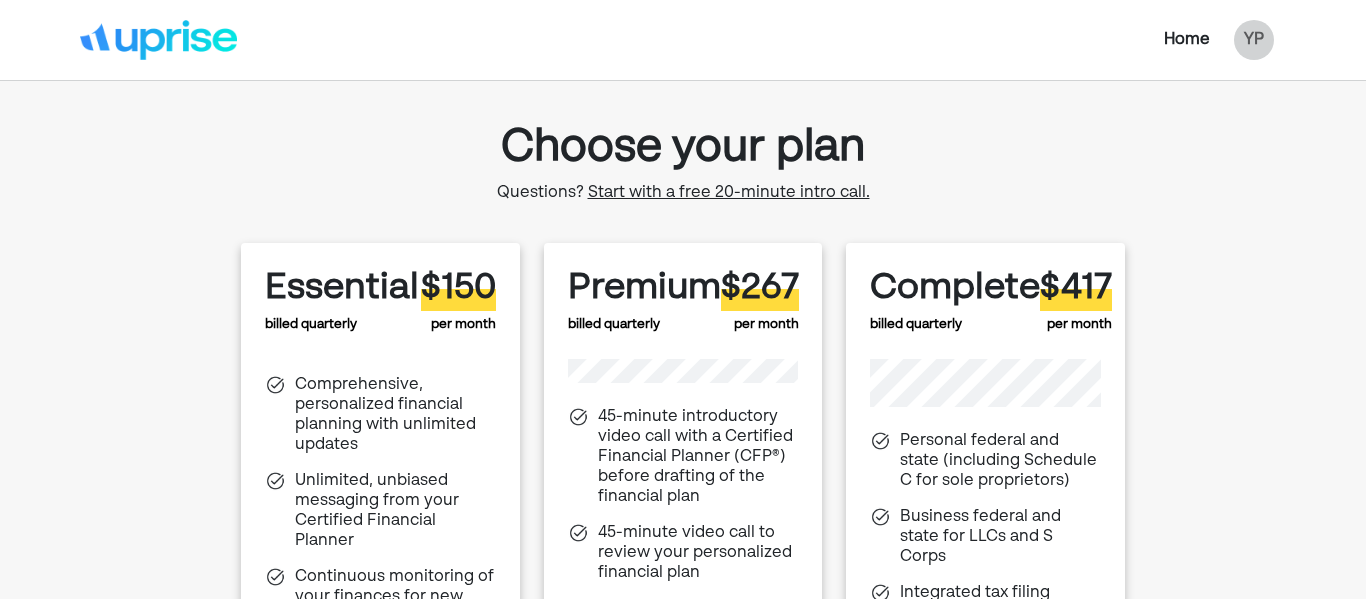 click on "Home" at bounding box center (1187, 40) 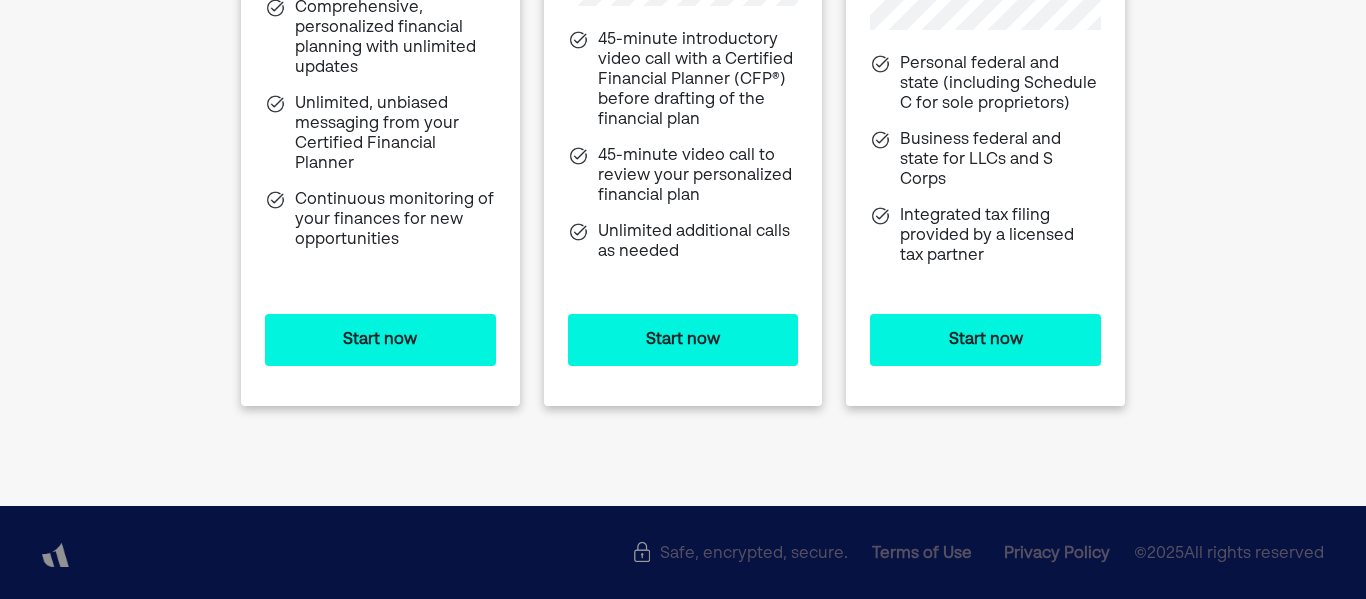 scroll, scrollTop: 0, scrollLeft: 0, axis: both 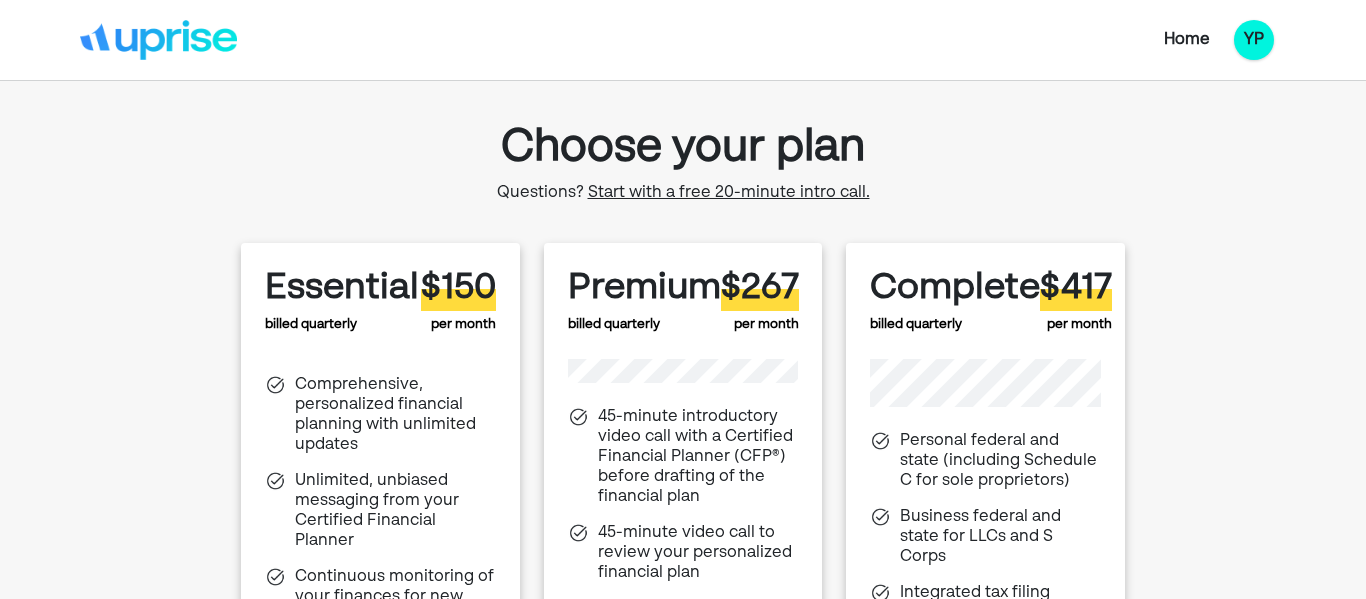 click on "YP" at bounding box center [1254, 40] 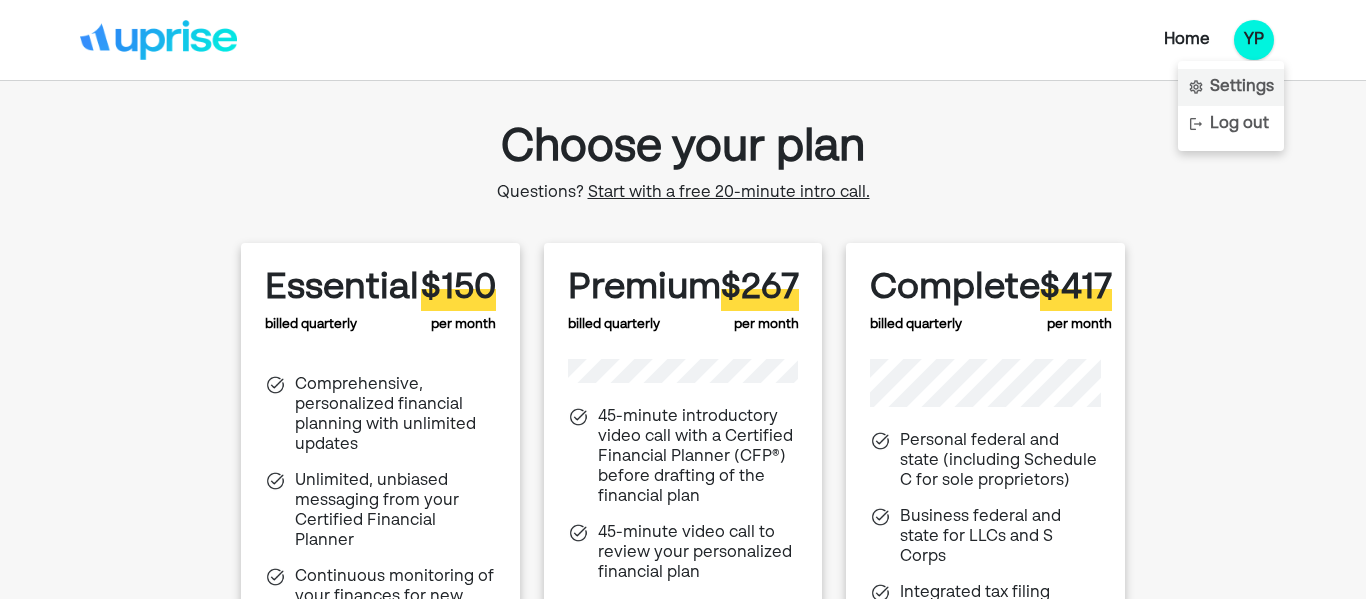 click on "Settings" at bounding box center [1242, 87] 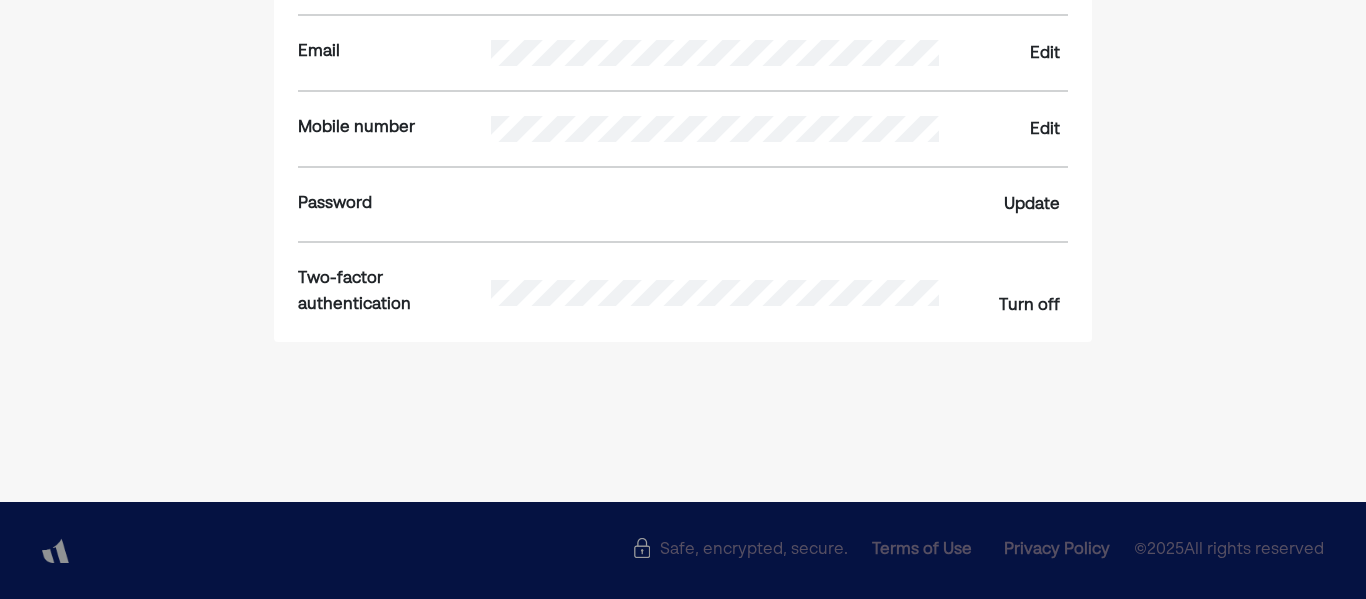 scroll, scrollTop: 0, scrollLeft: 0, axis: both 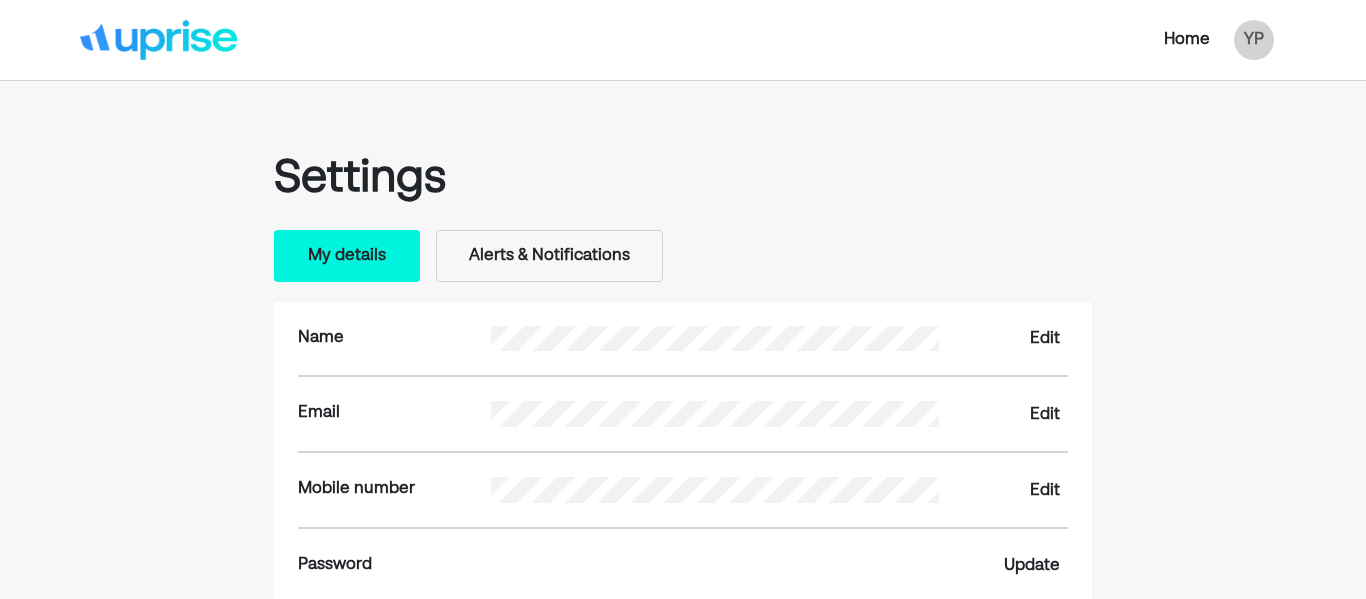 click at bounding box center (158, 40) 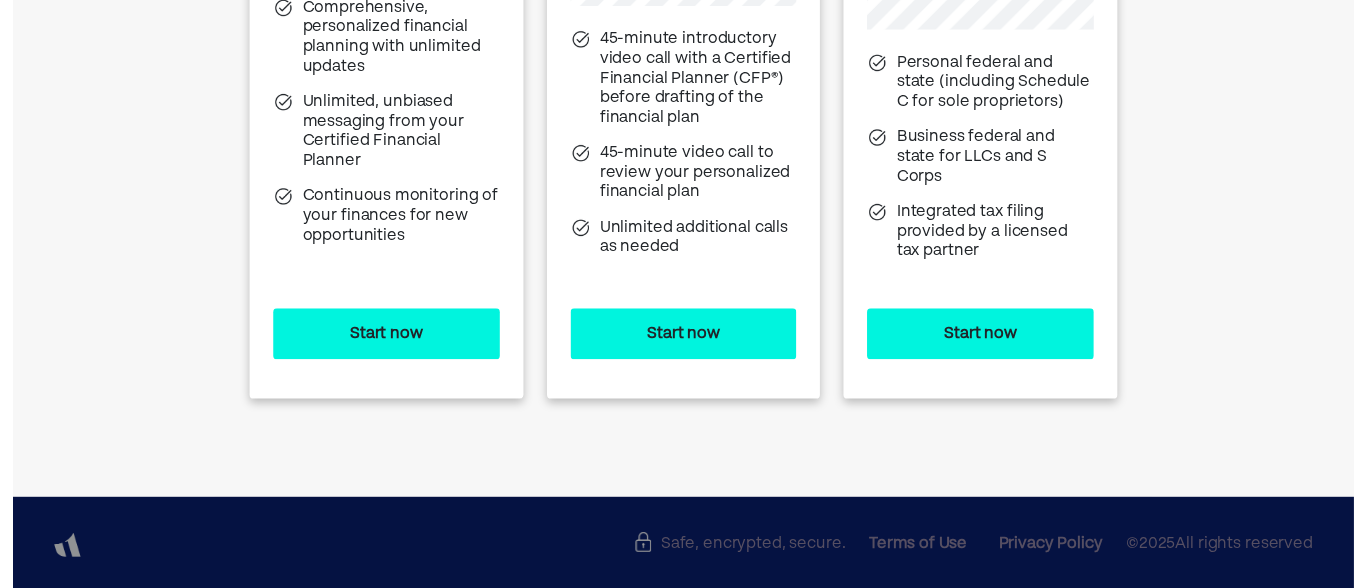 scroll, scrollTop: 0, scrollLeft: 0, axis: both 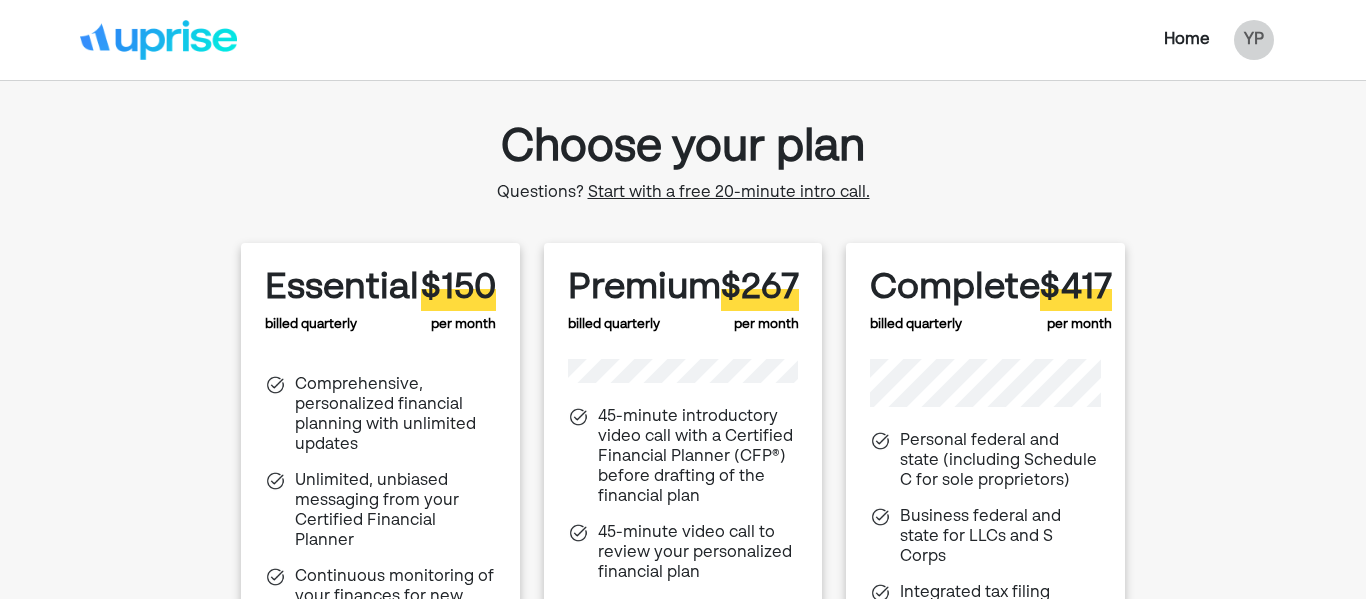 click on "Start with a free 20-minute intro call." at bounding box center [729, 193] 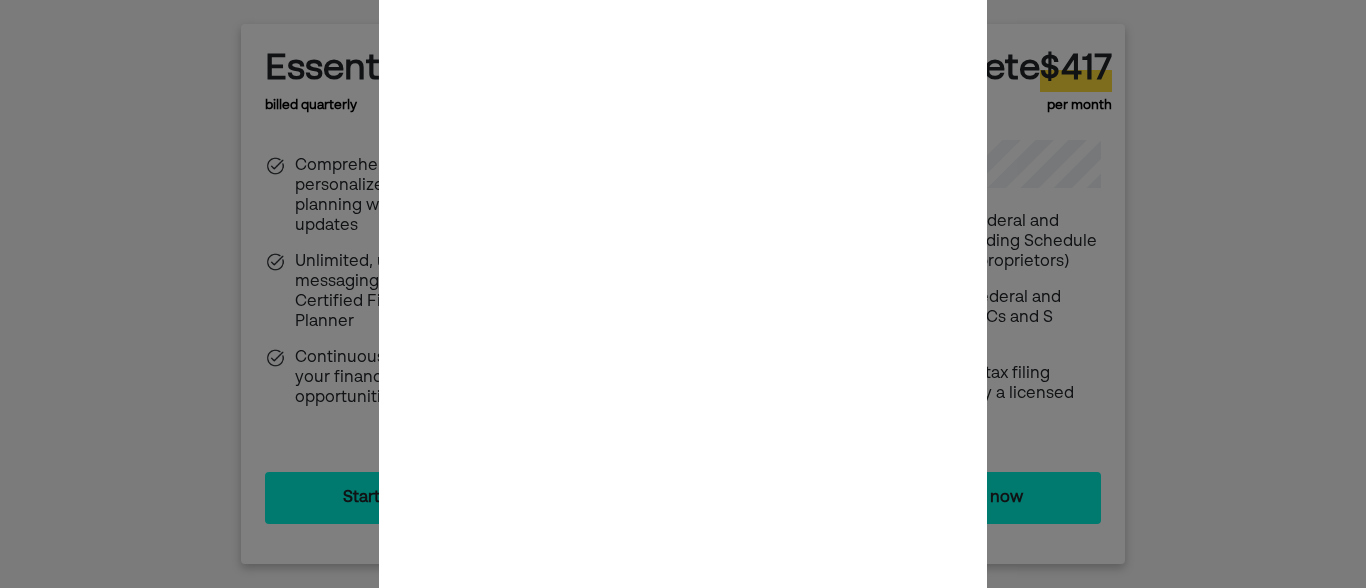 scroll, scrollTop: 228, scrollLeft: 0, axis: vertical 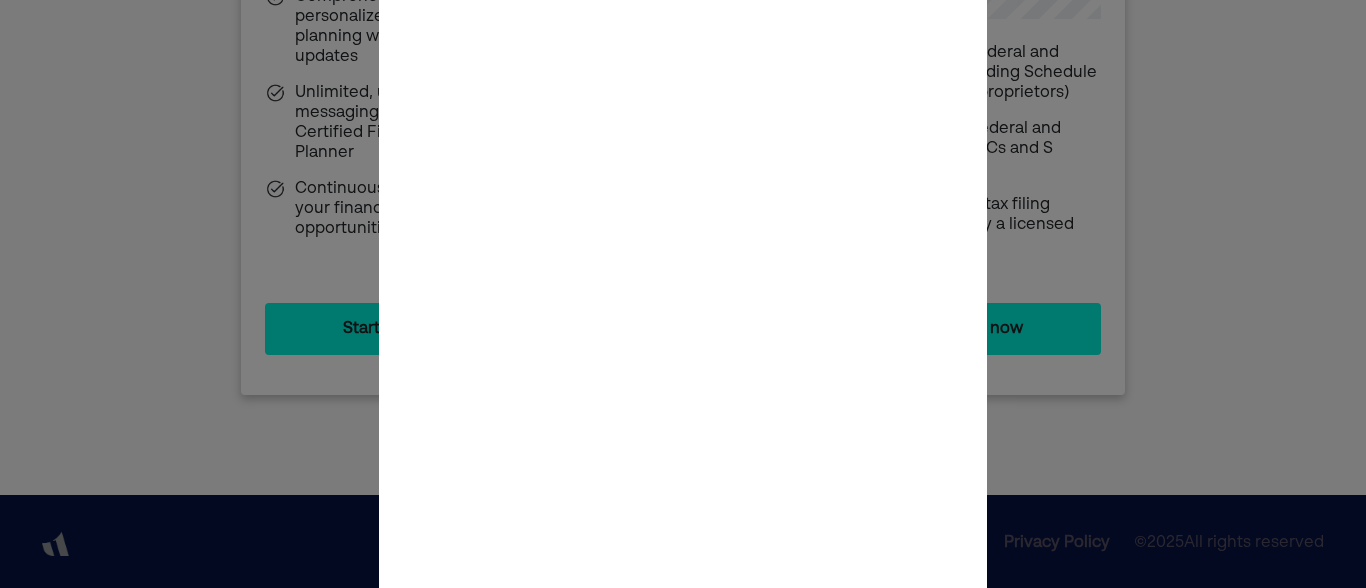 click at bounding box center (683, 294) 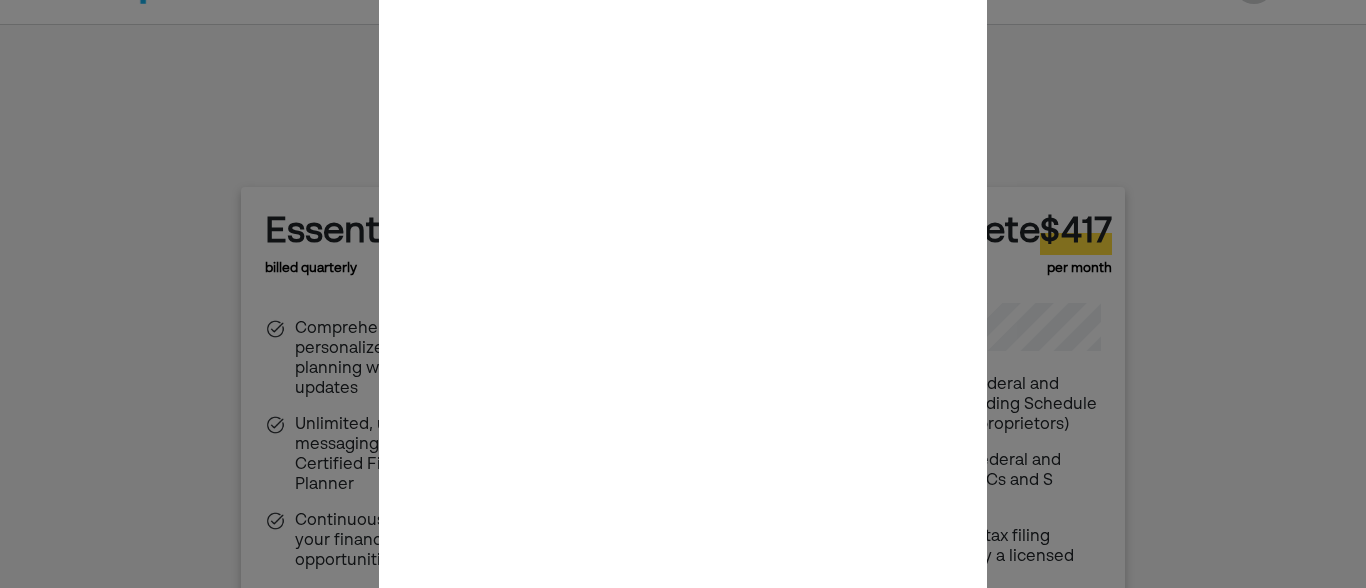 scroll, scrollTop: 0, scrollLeft: 0, axis: both 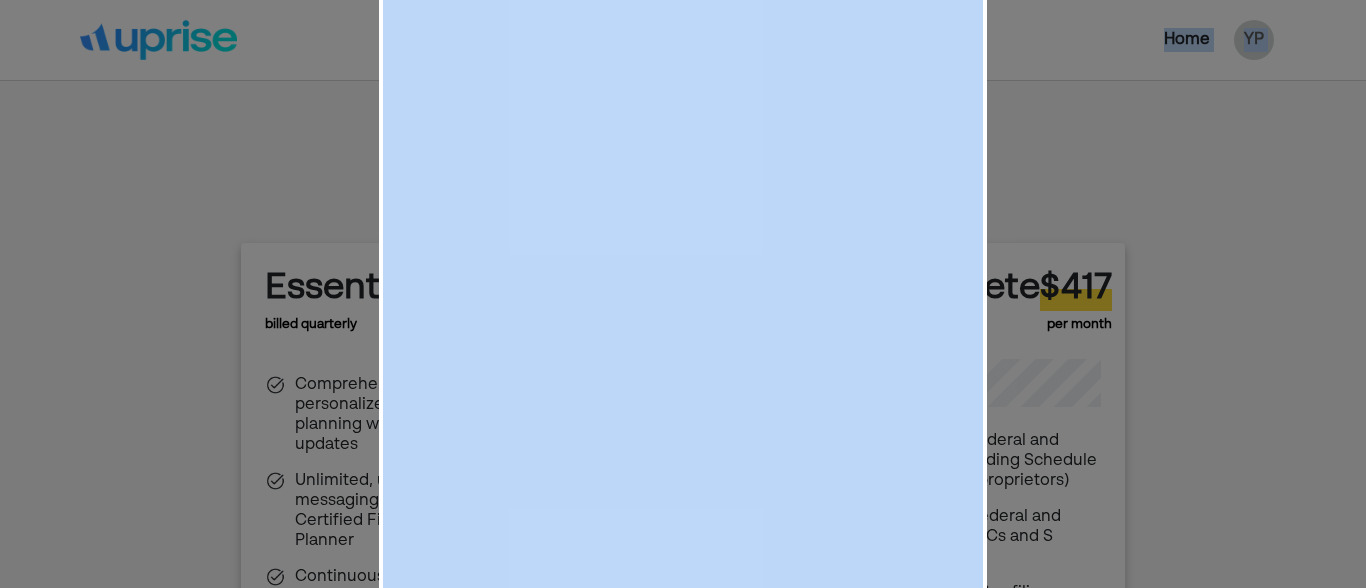 drag, startPoint x: 1057, startPoint y: 241, endPoint x: 1166, endPoint y: -51, distance: 311.68094 